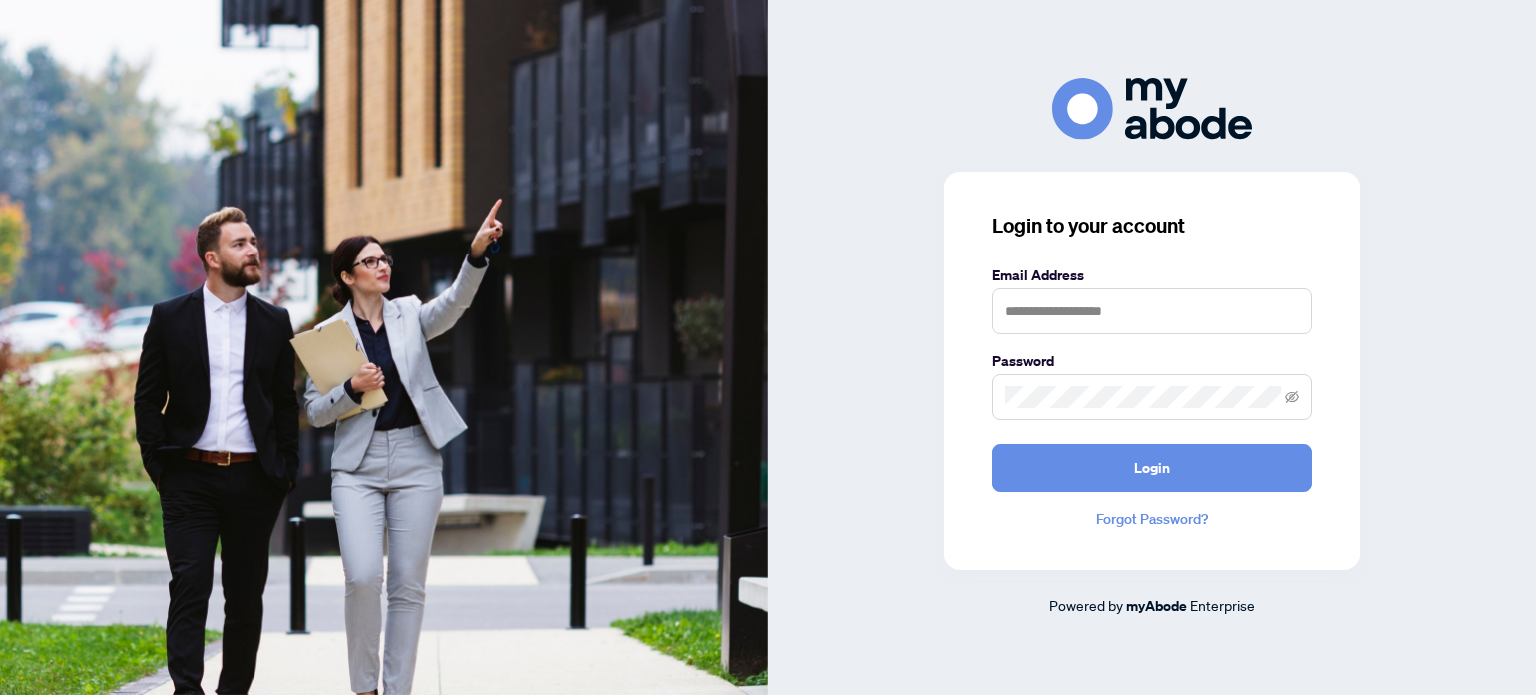 scroll, scrollTop: 0, scrollLeft: 0, axis: both 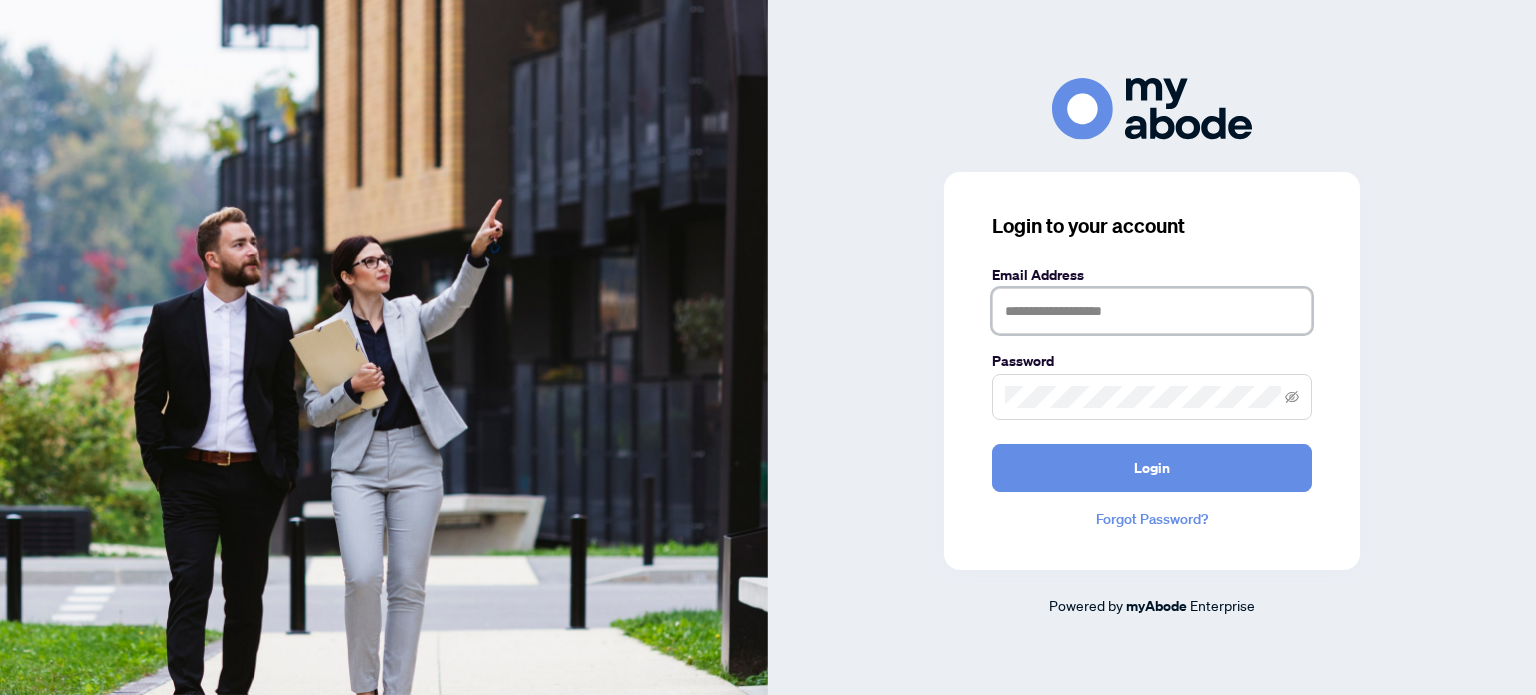 click at bounding box center (1152, 311) 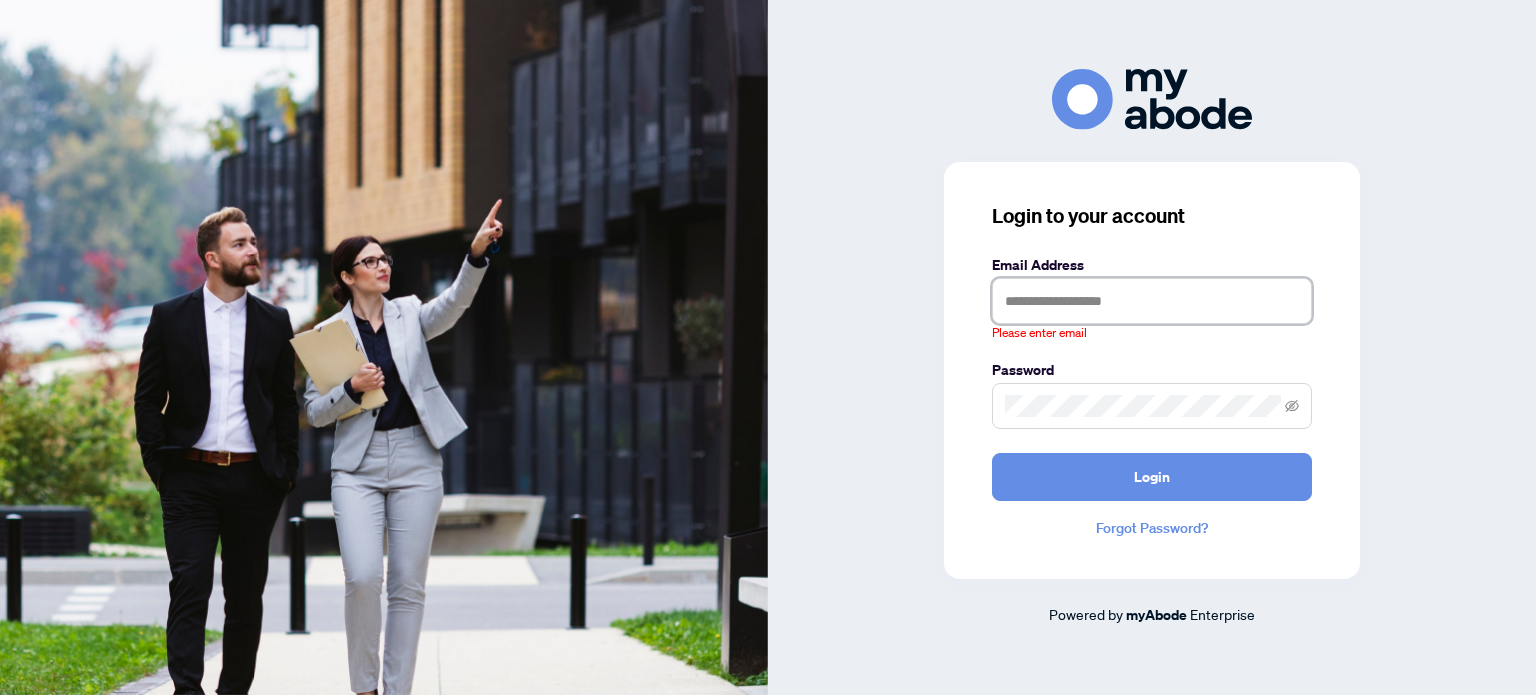 type on "**********" 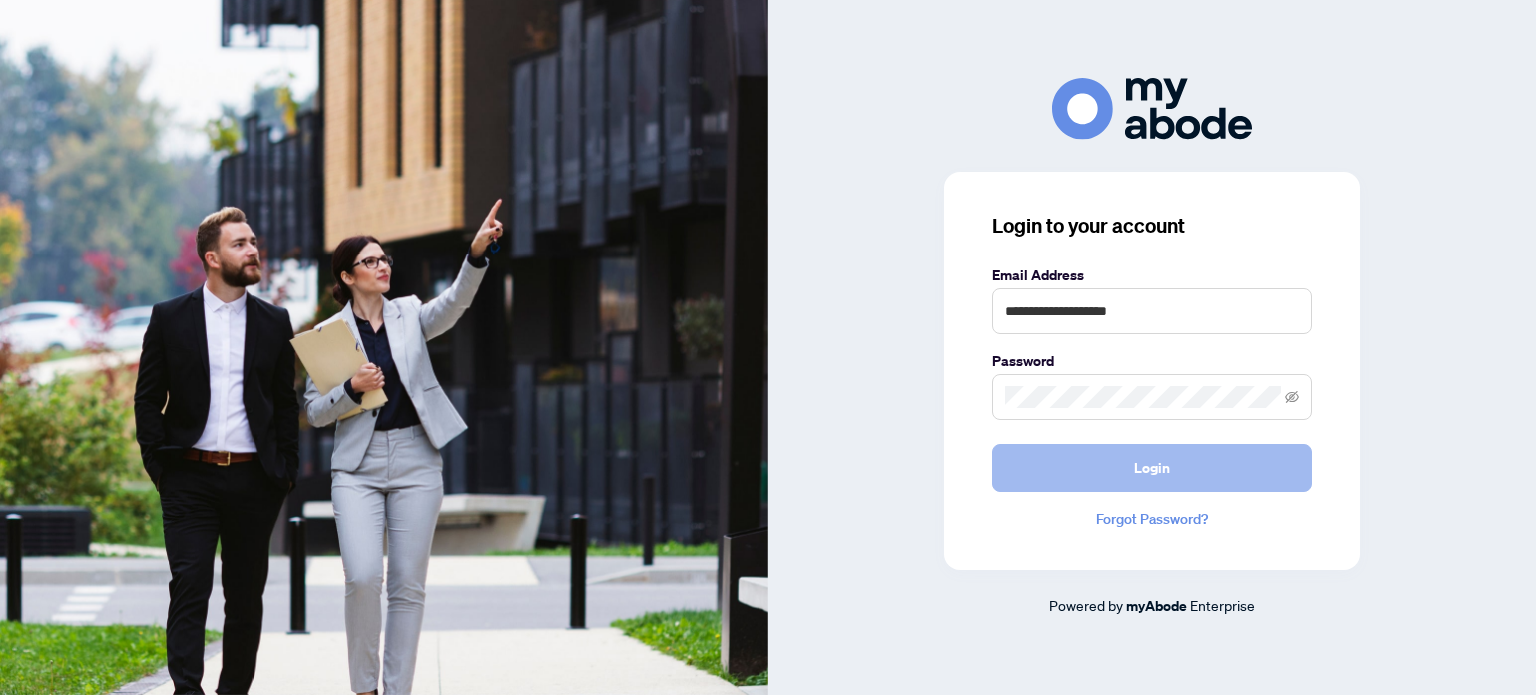 click on "Login" at bounding box center [1152, 468] 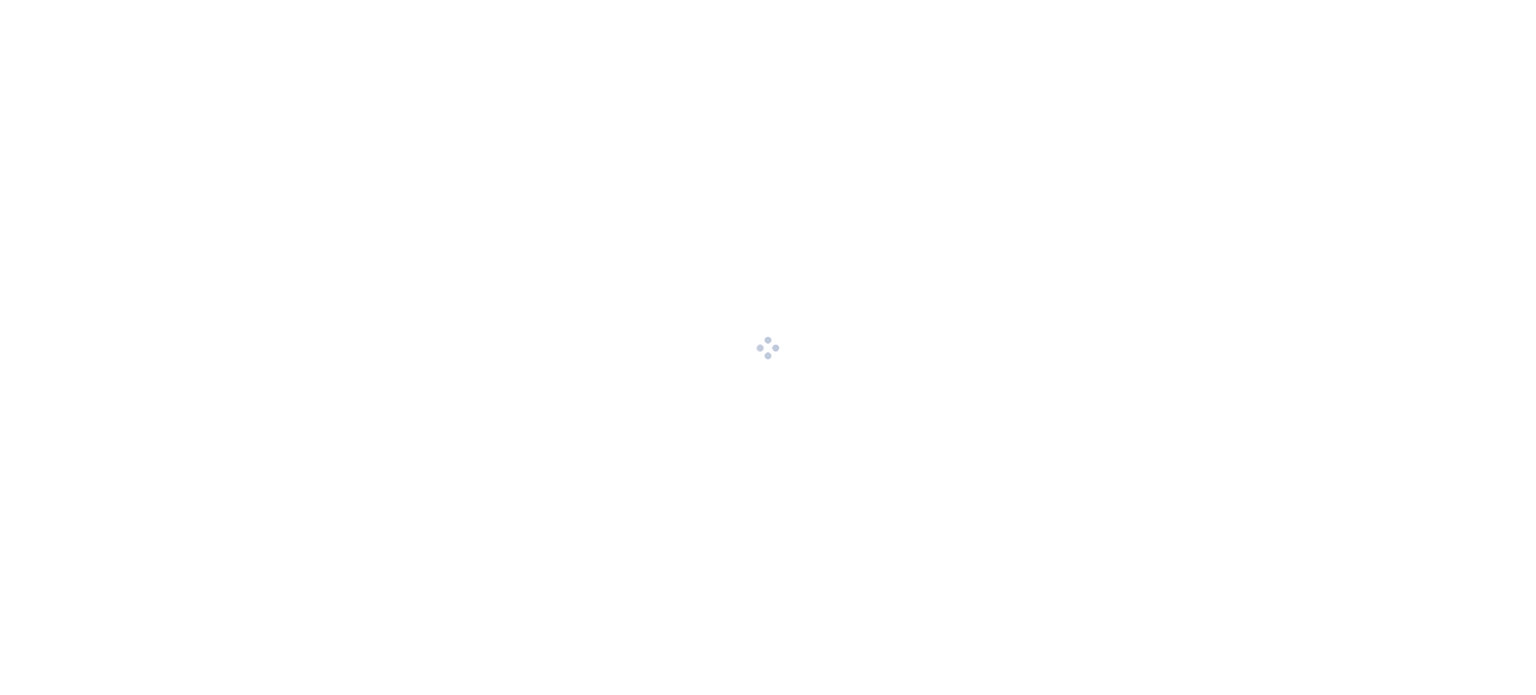 scroll, scrollTop: 0, scrollLeft: 0, axis: both 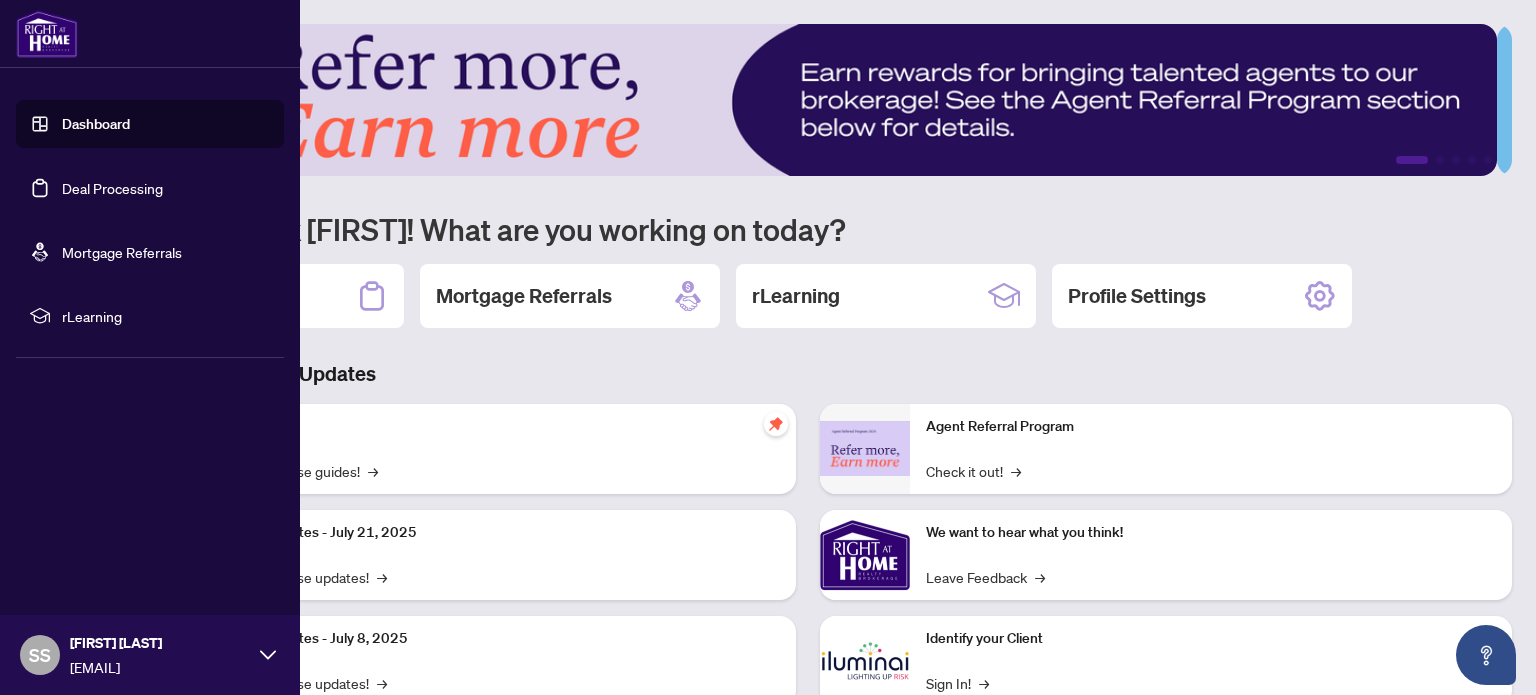 click on "Deal Processing" at bounding box center [112, 188] 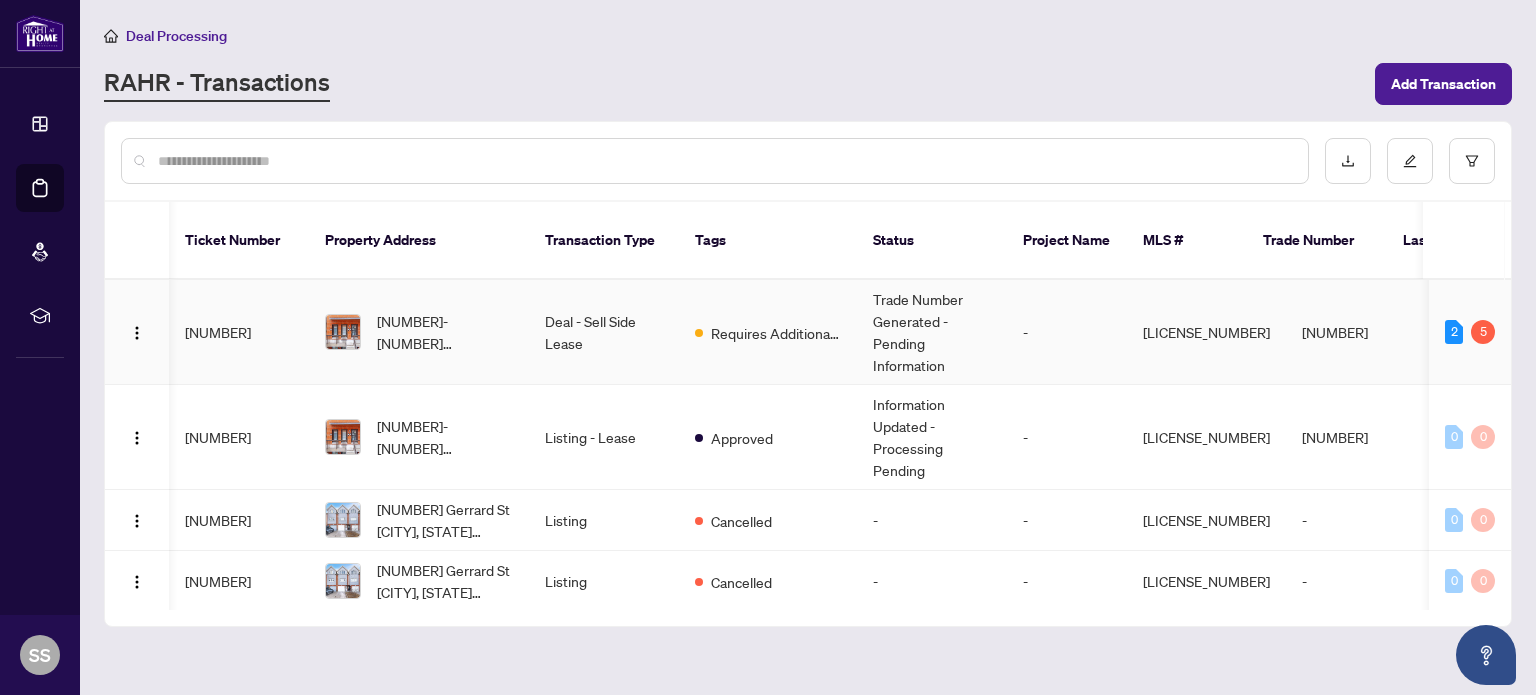 scroll, scrollTop: 0, scrollLeft: 458, axis: horizontal 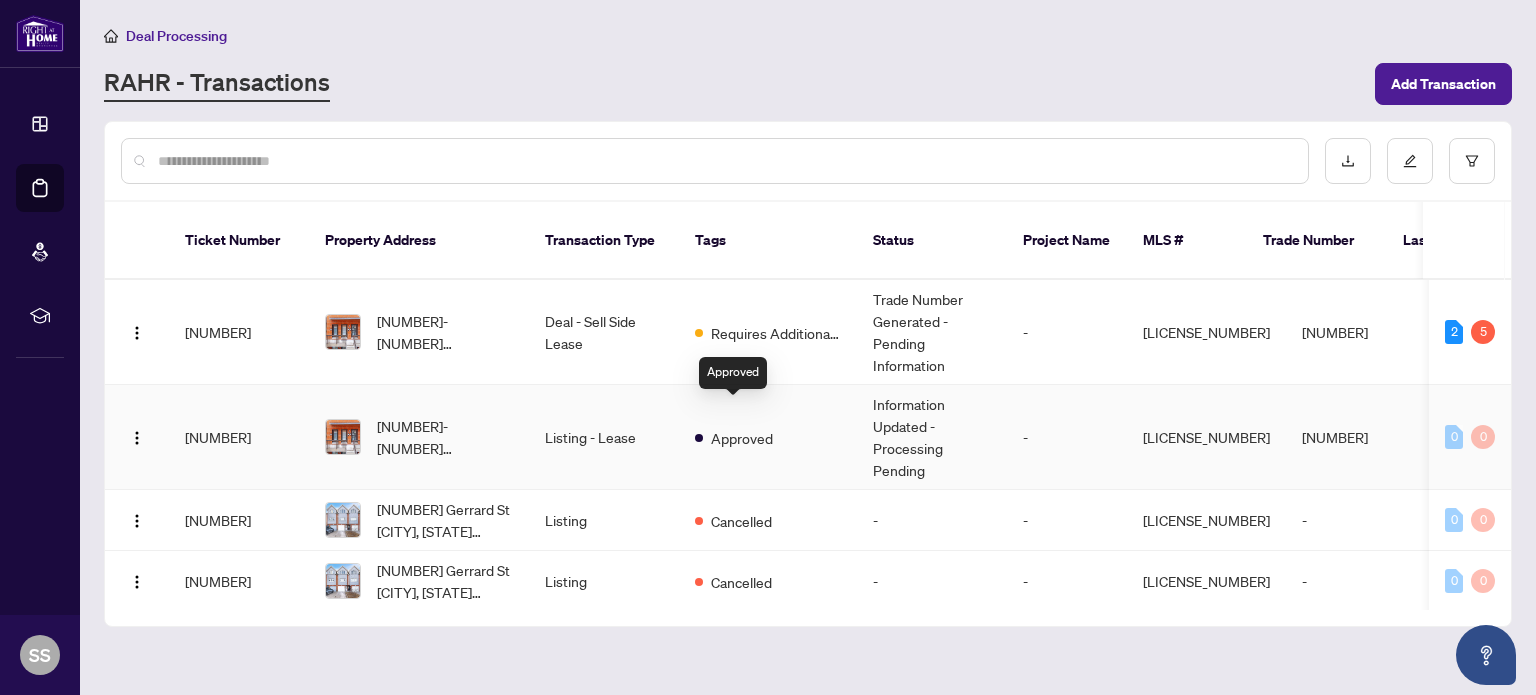click on "Approved" at bounding box center [742, 438] 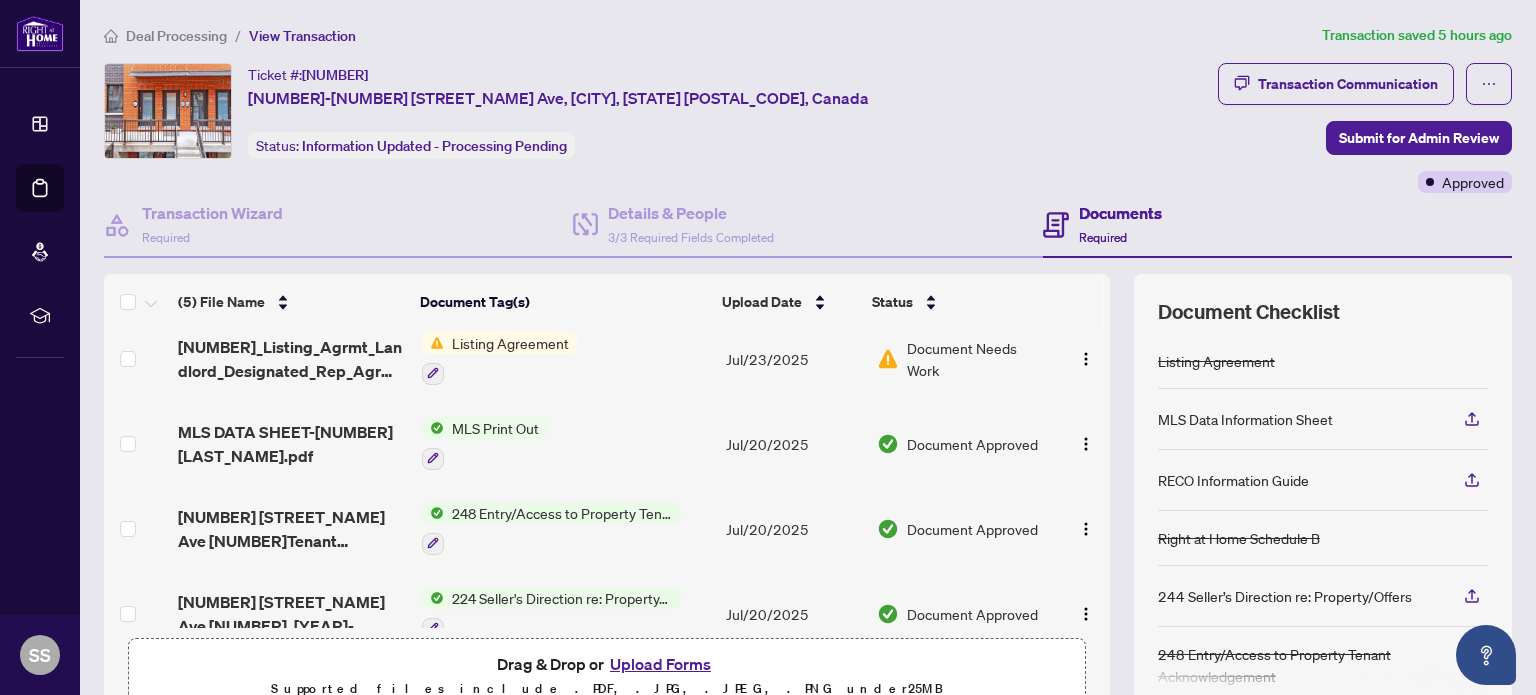 scroll, scrollTop: 130, scrollLeft: 0, axis: vertical 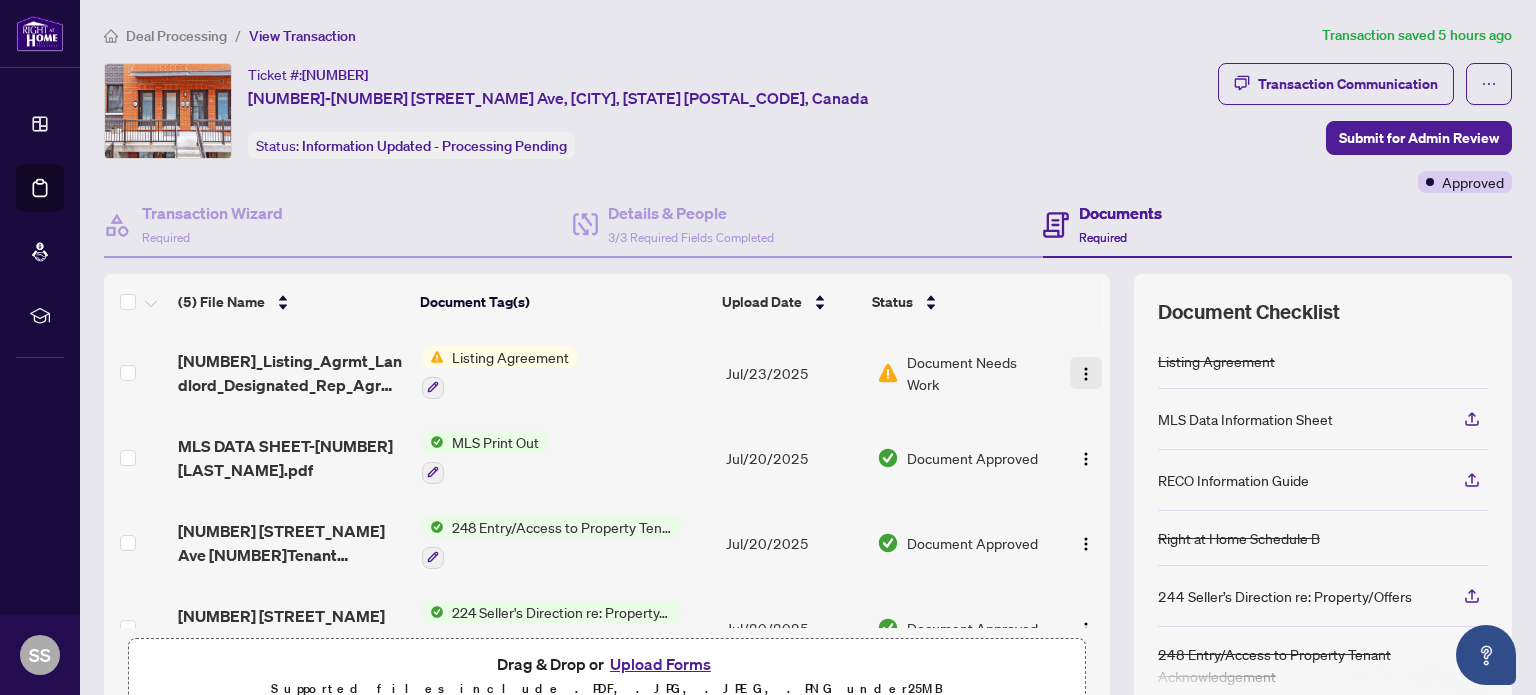 click at bounding box center (1086, 373) 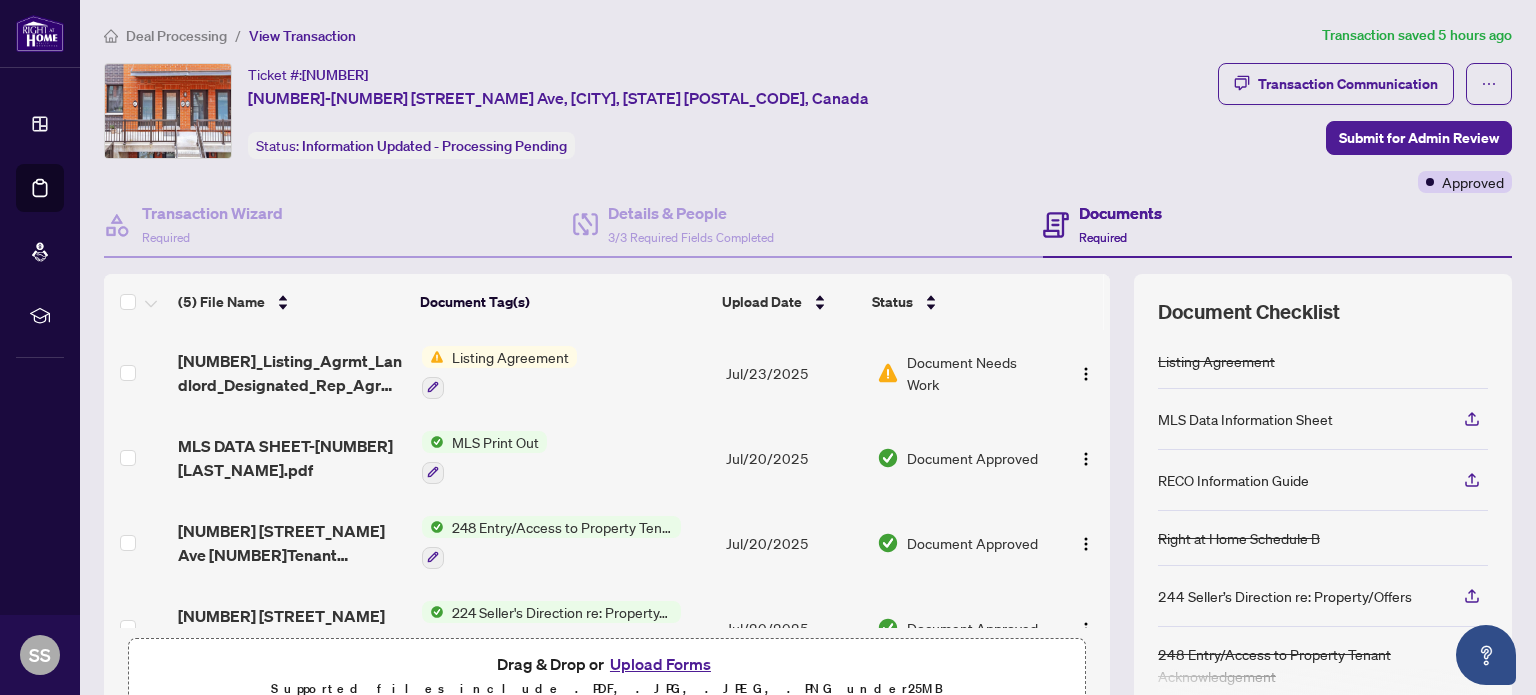 click on "Document Needs Work" at bounding box center [978, 373] 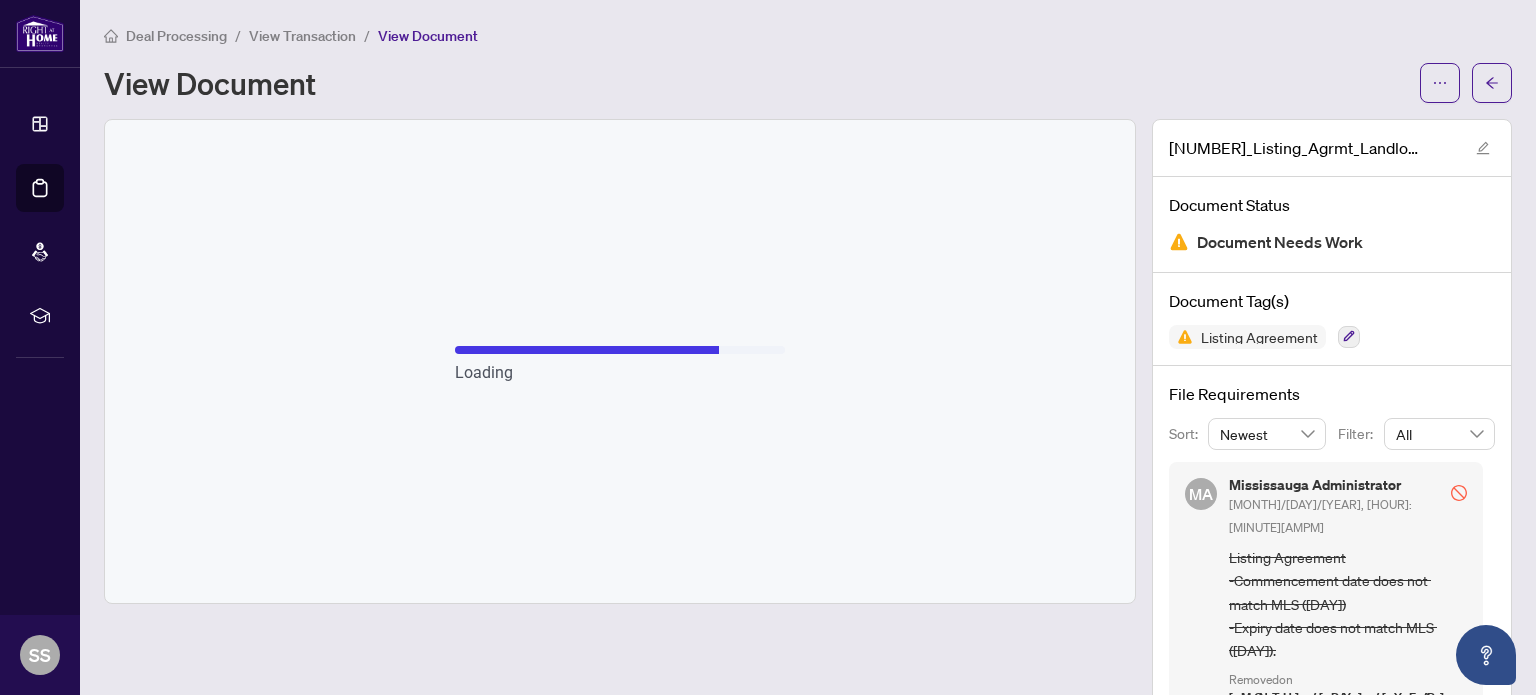 scroll, scrollTop: 44, scrollLeft: 0, axis: vertical 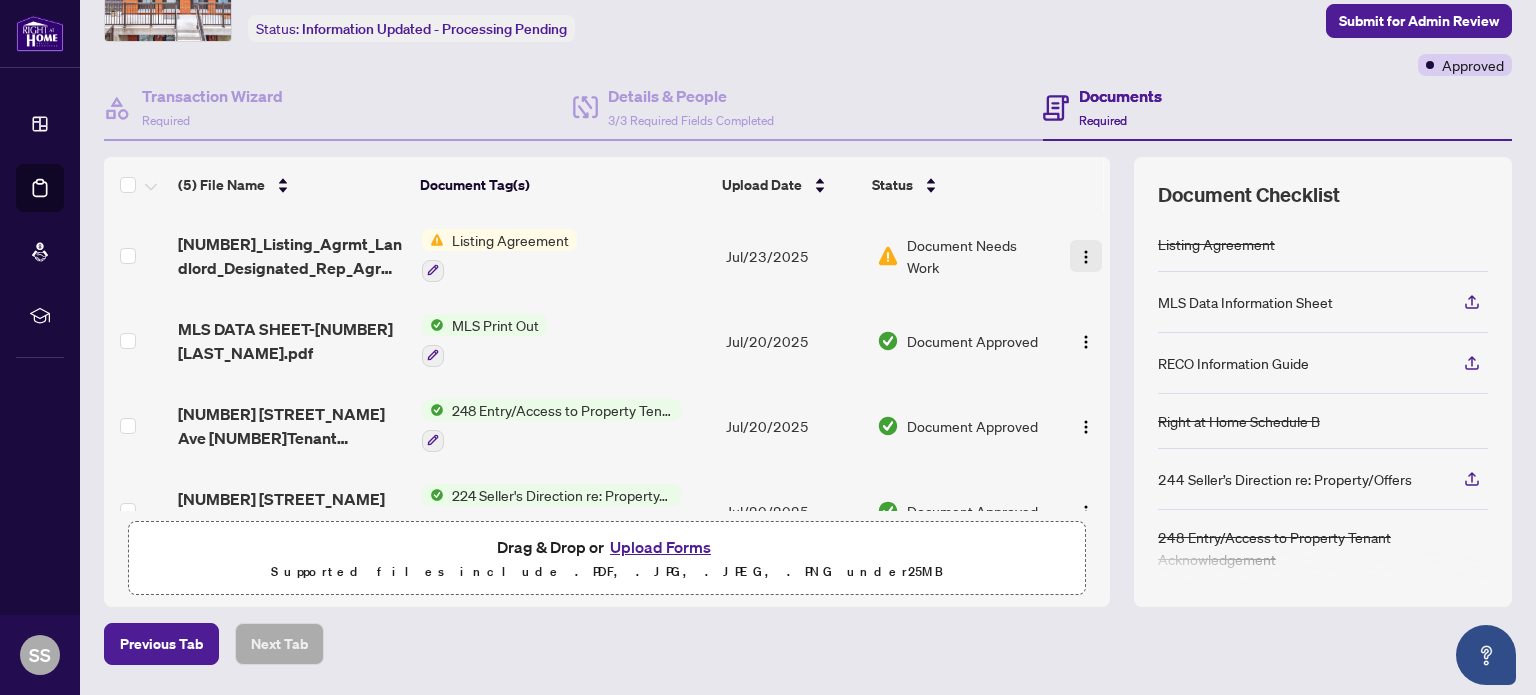 click at bounding box center (1086, 257) 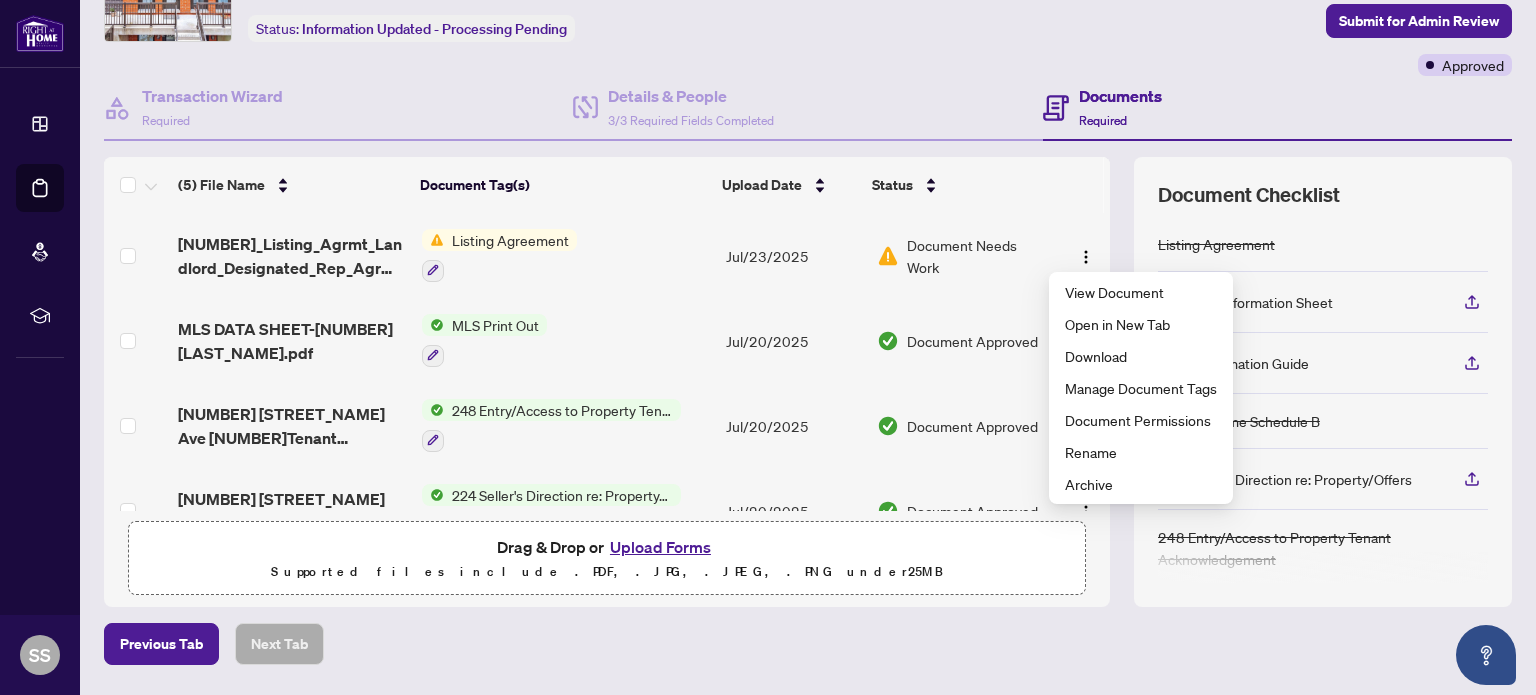 scroll, scrollTop: 130, scrollLeft: 0, axis: vertical 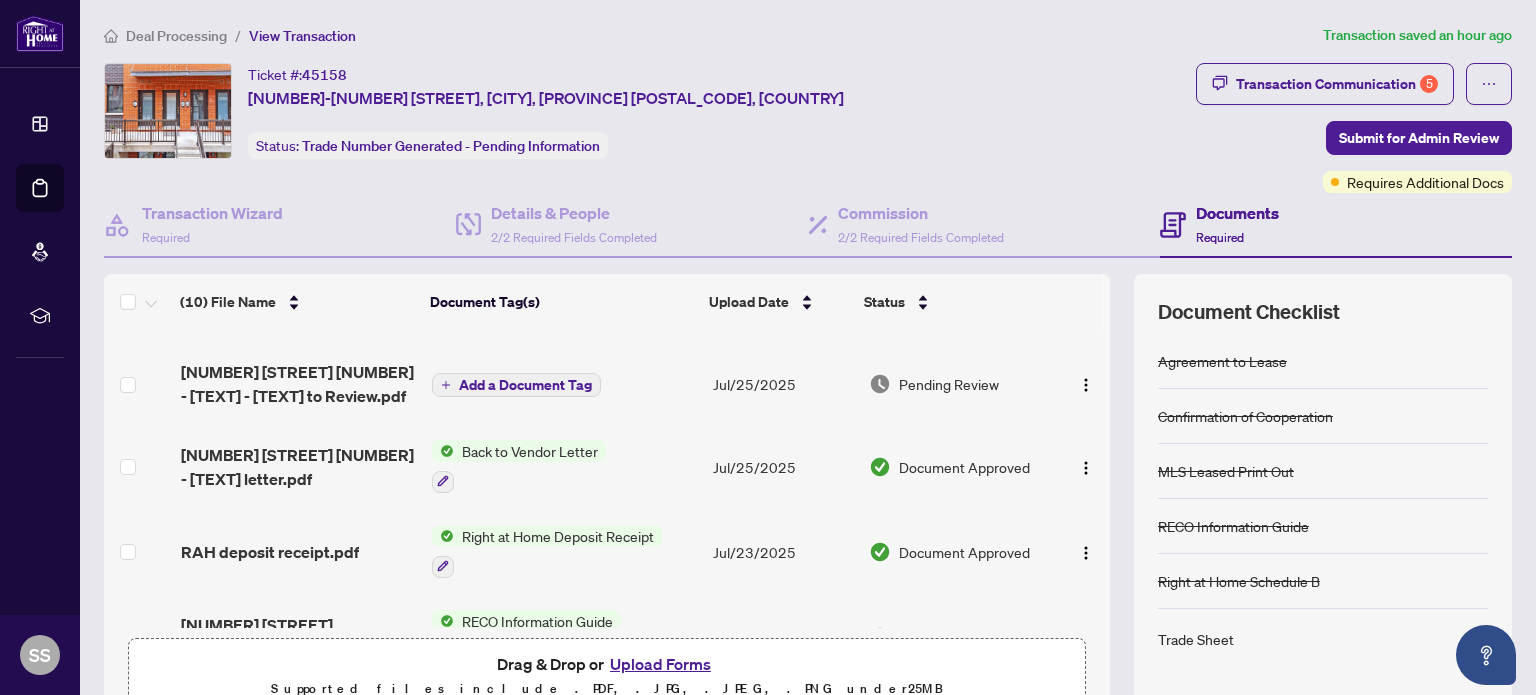 click on "Right at Home Deposit Receipt" at bounding box center (558, 536) 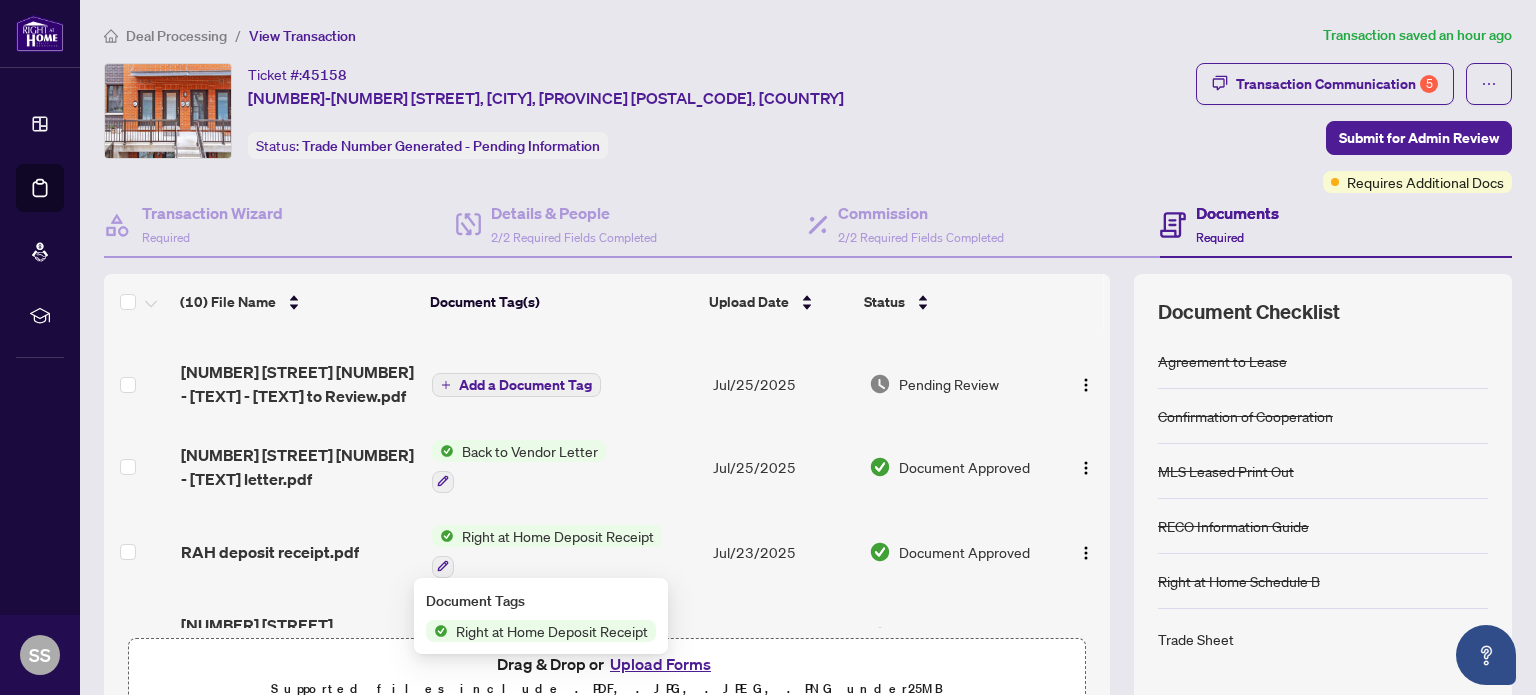 click on "Right at Home Deposit Receipt" at bounding box center (552, 631) 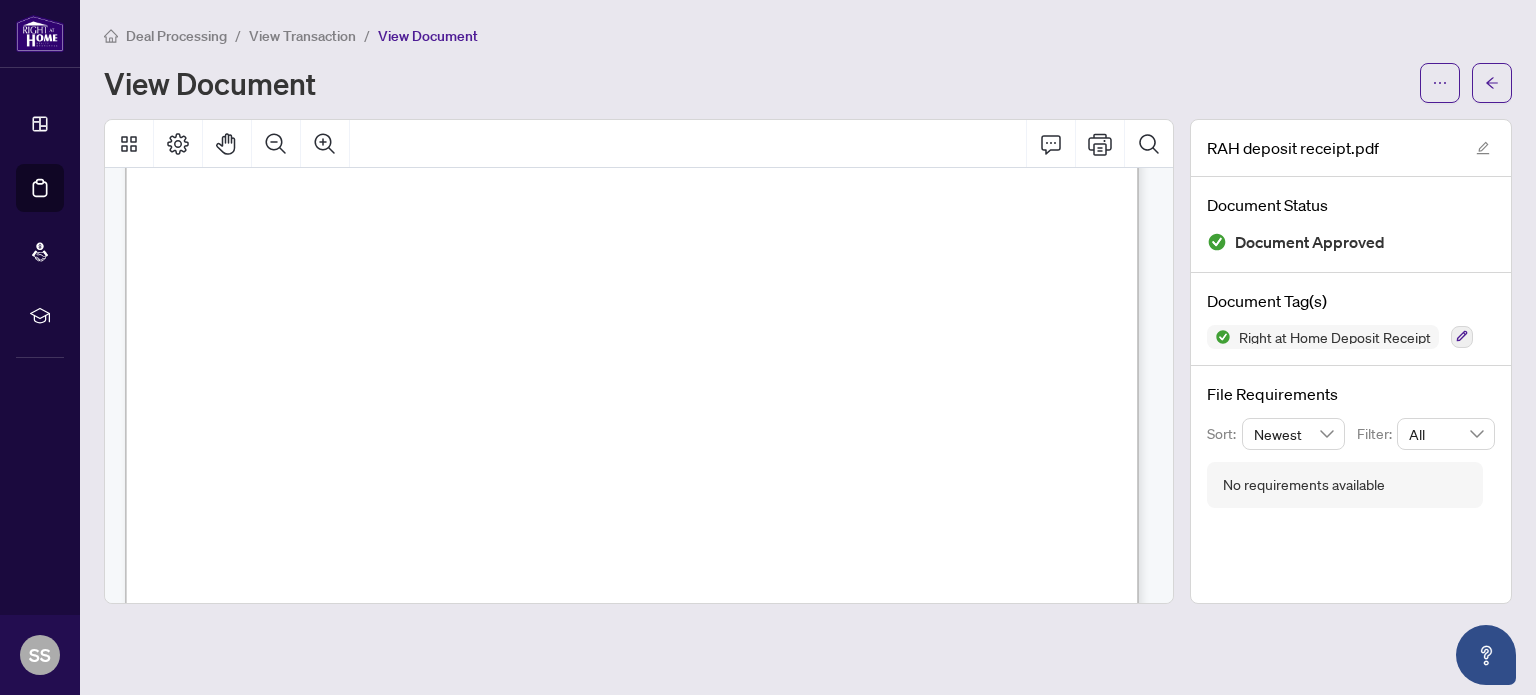 scroll, scrollTop: 332, scrollLeft: 0, axis: vertical 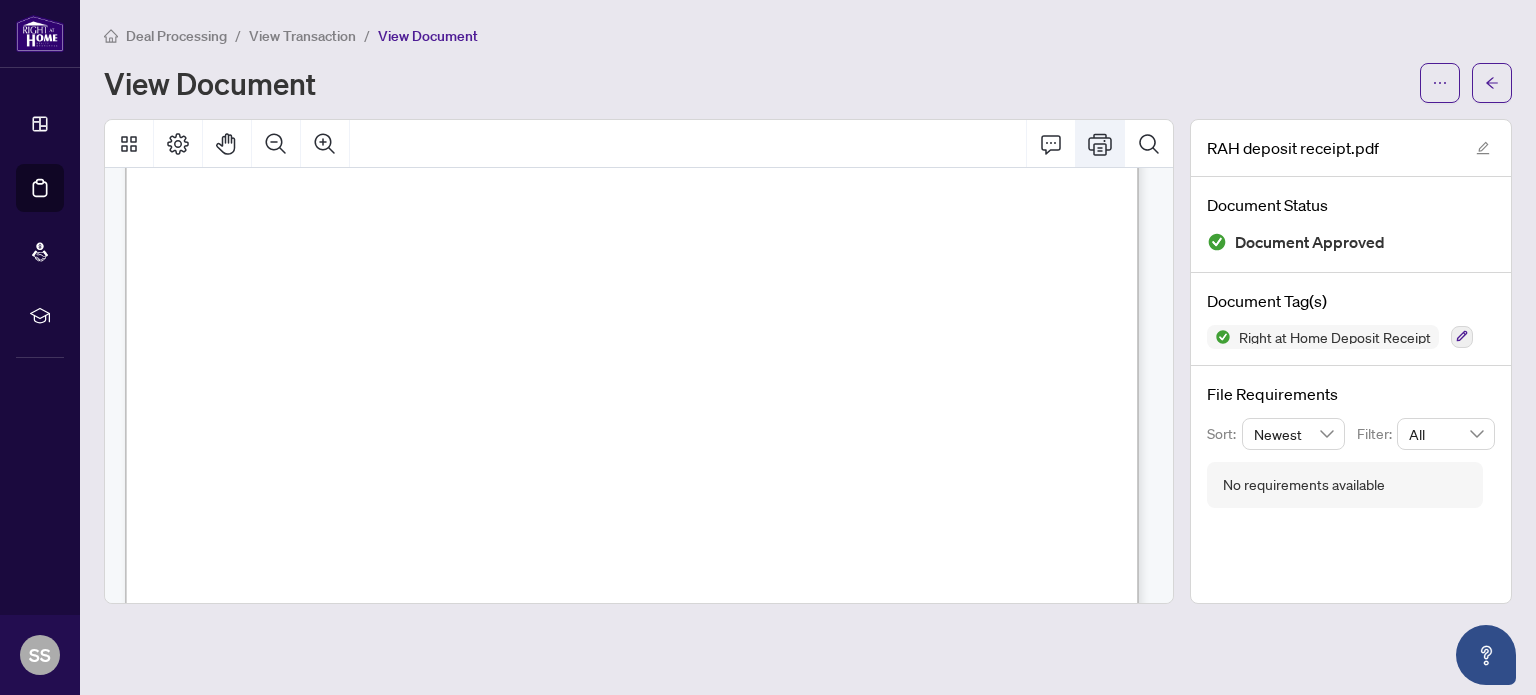 click 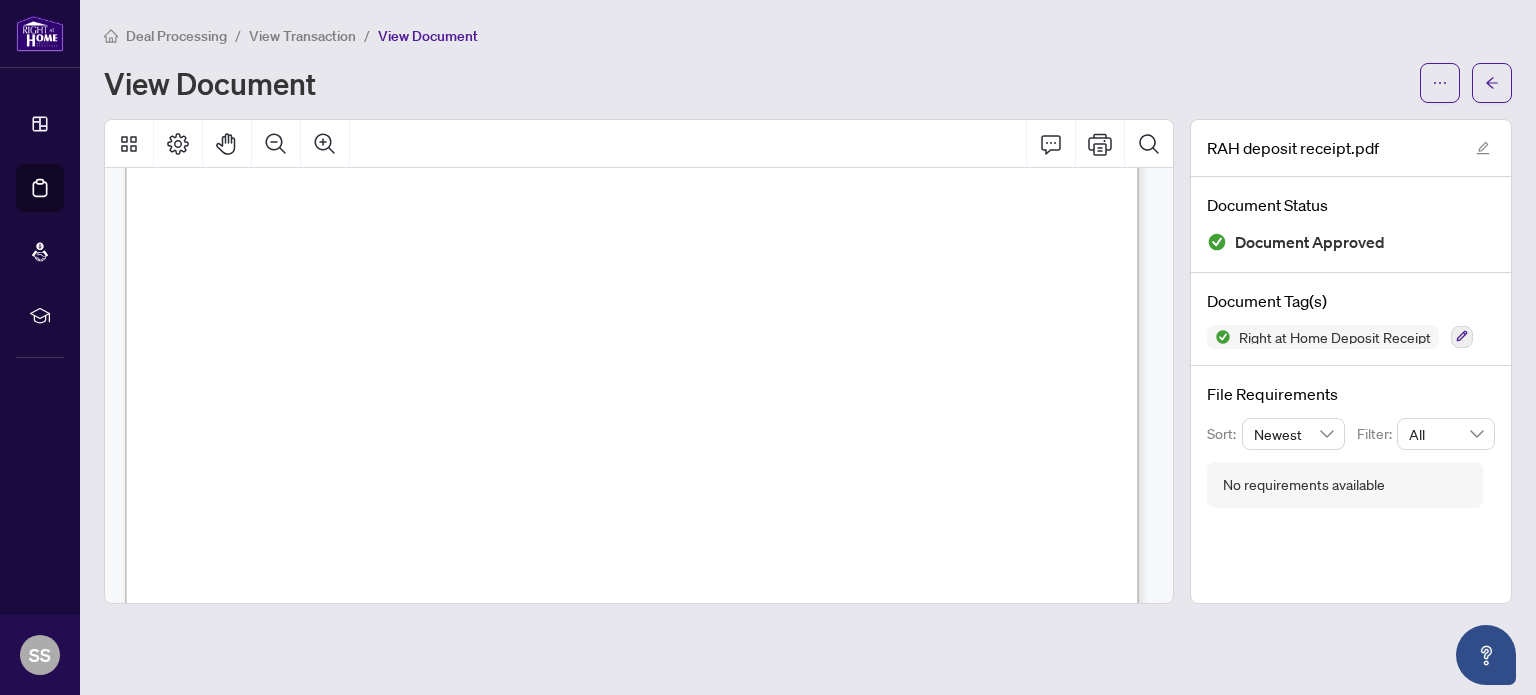 scroll, scrollTop: 60, scrollLeft: 0, axis: vertical 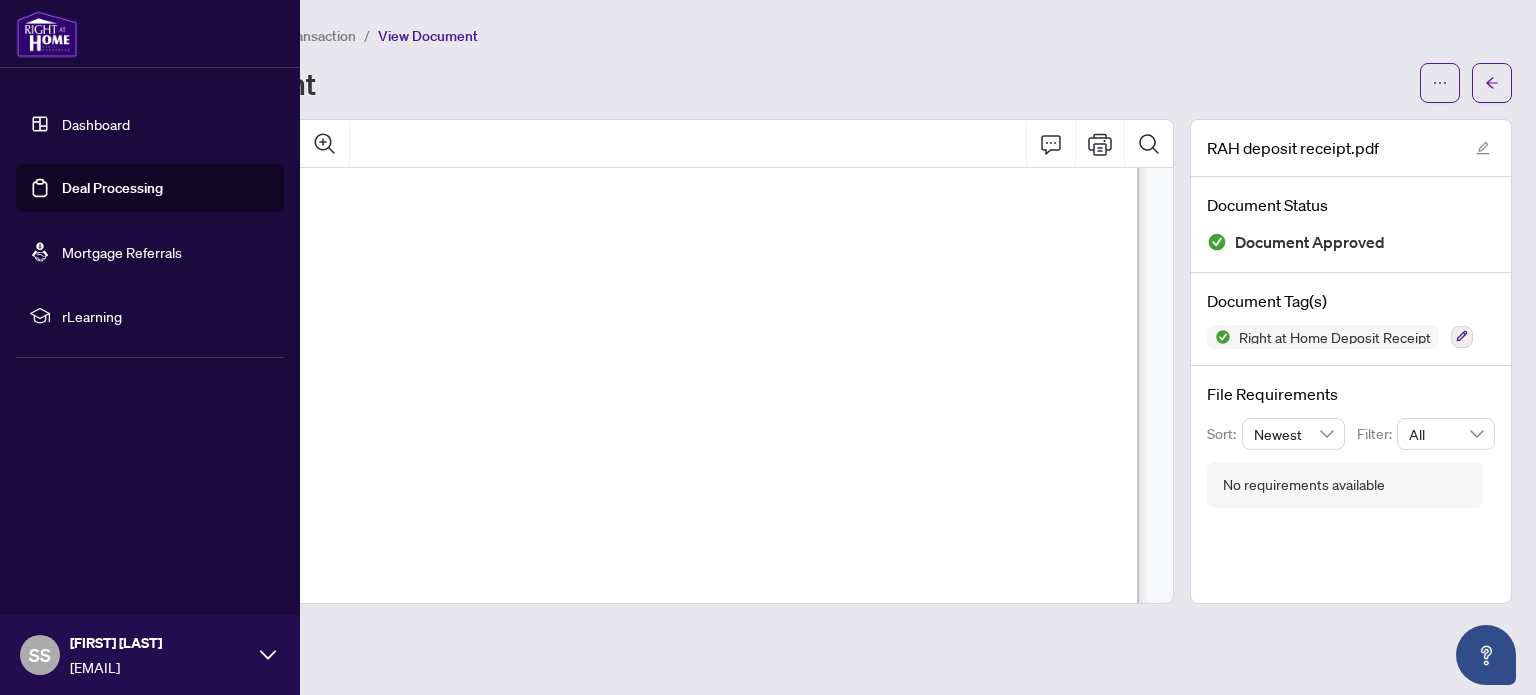 click on "Deal Processing" at bounding box center (112, 188) 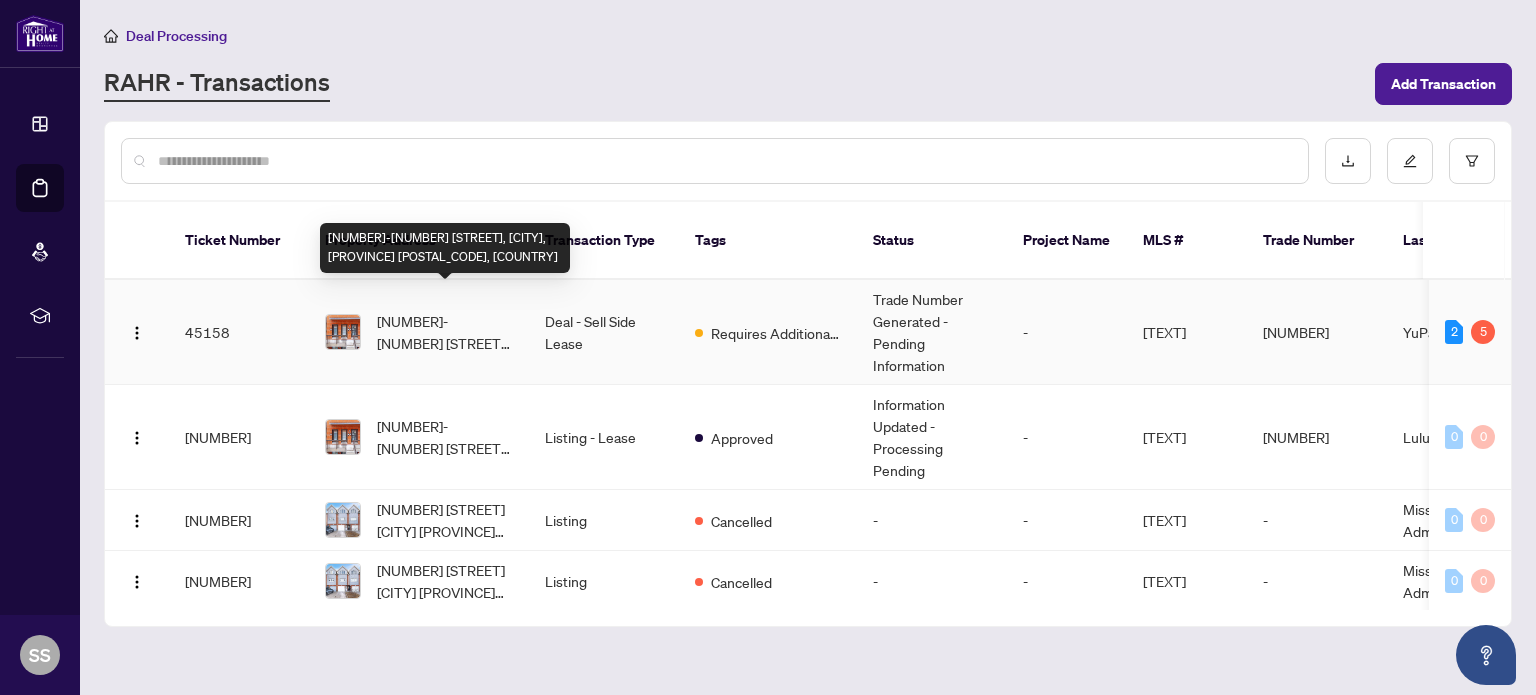 click on "[NUMBER]-[NUMBER] [STREET_NAME] Ave, [CITY], [STATE] [POSTAL_CODE], Canada" at bounding box center [445, 332] 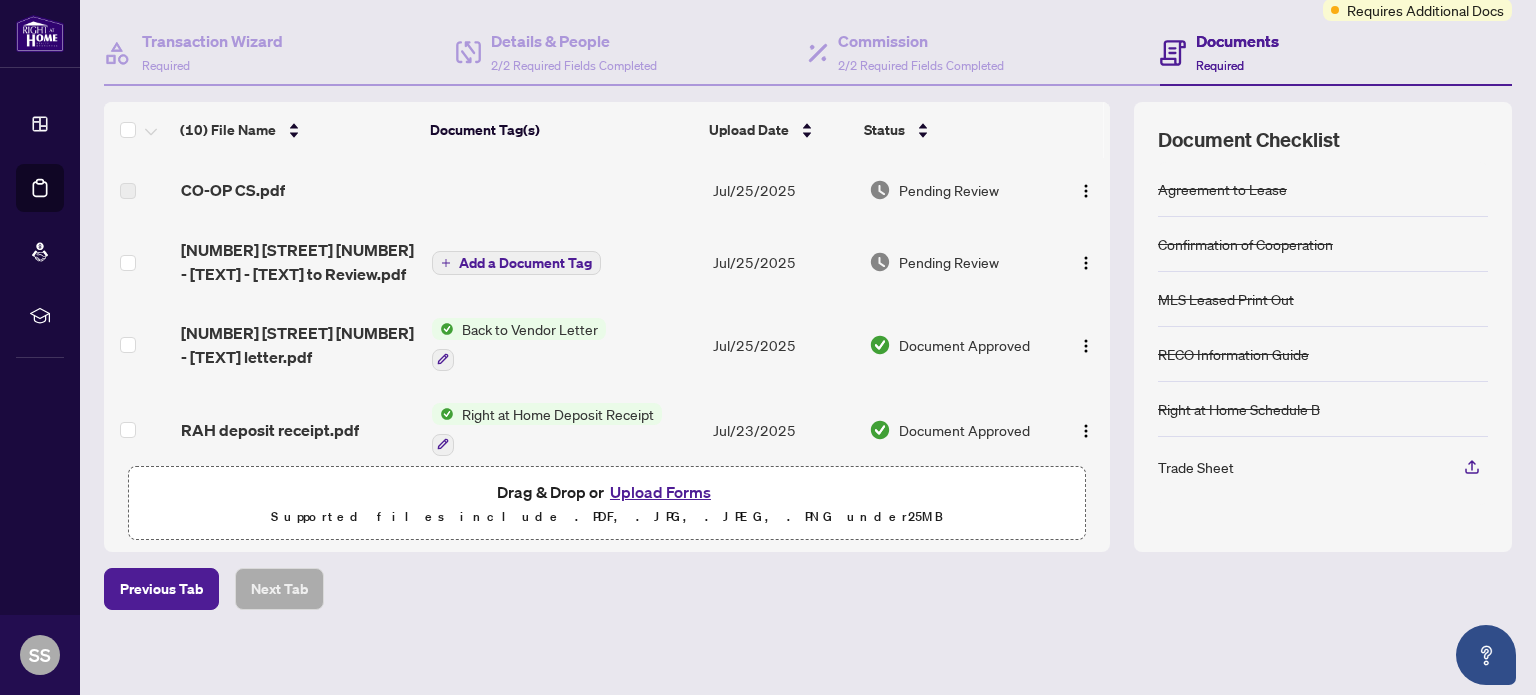 scroll, scrollTop: 174, scrollLeft: 0, axis: vertical 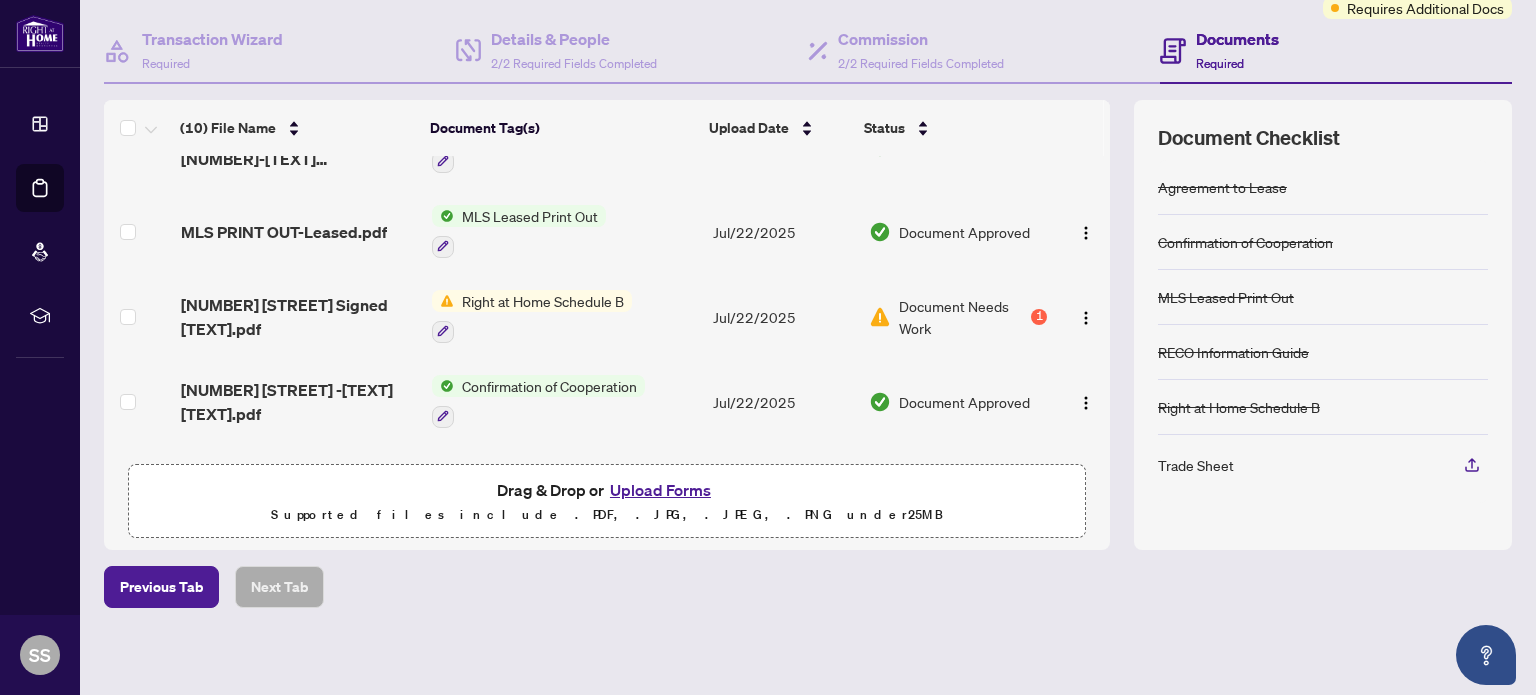 click on "Document Needs Work" at bounding box center (963, 317) 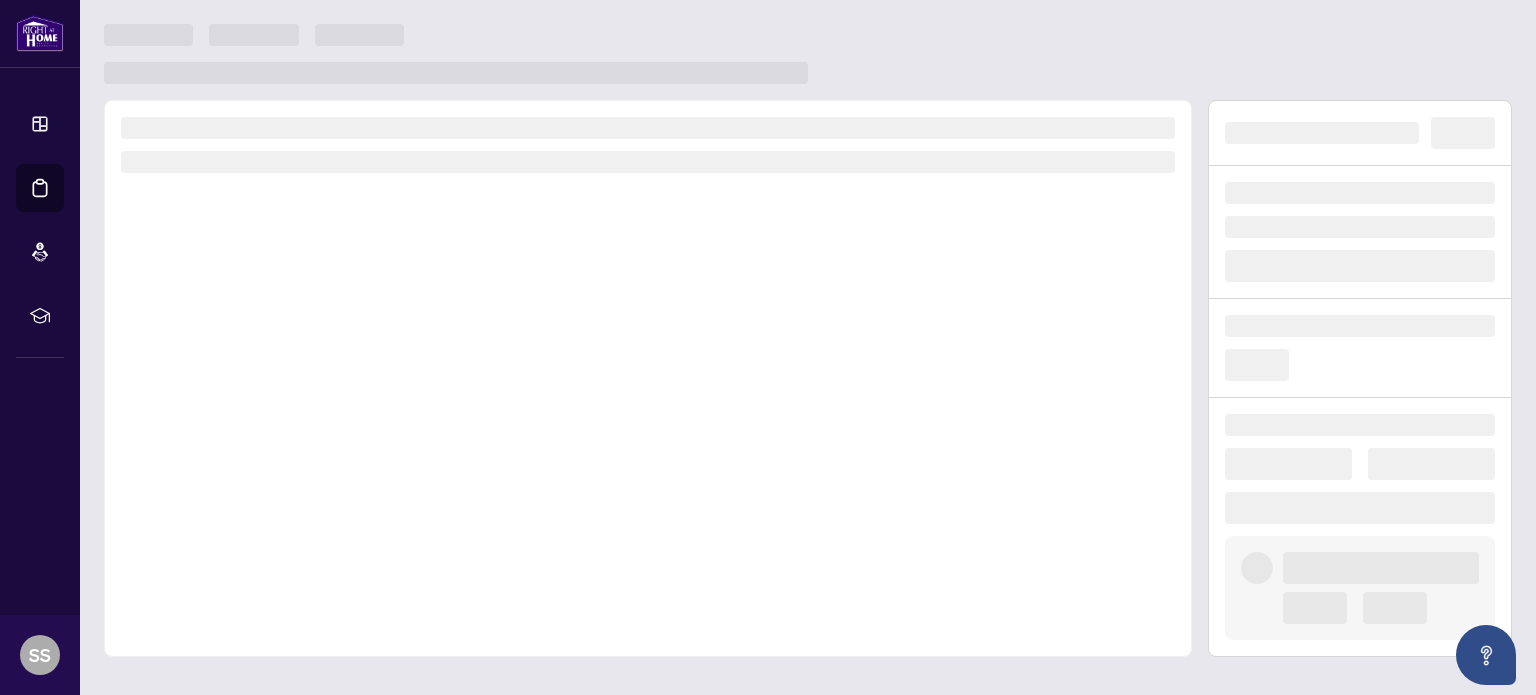 scroll, scrollTop: 0, scrollLeft: 0, axis: both 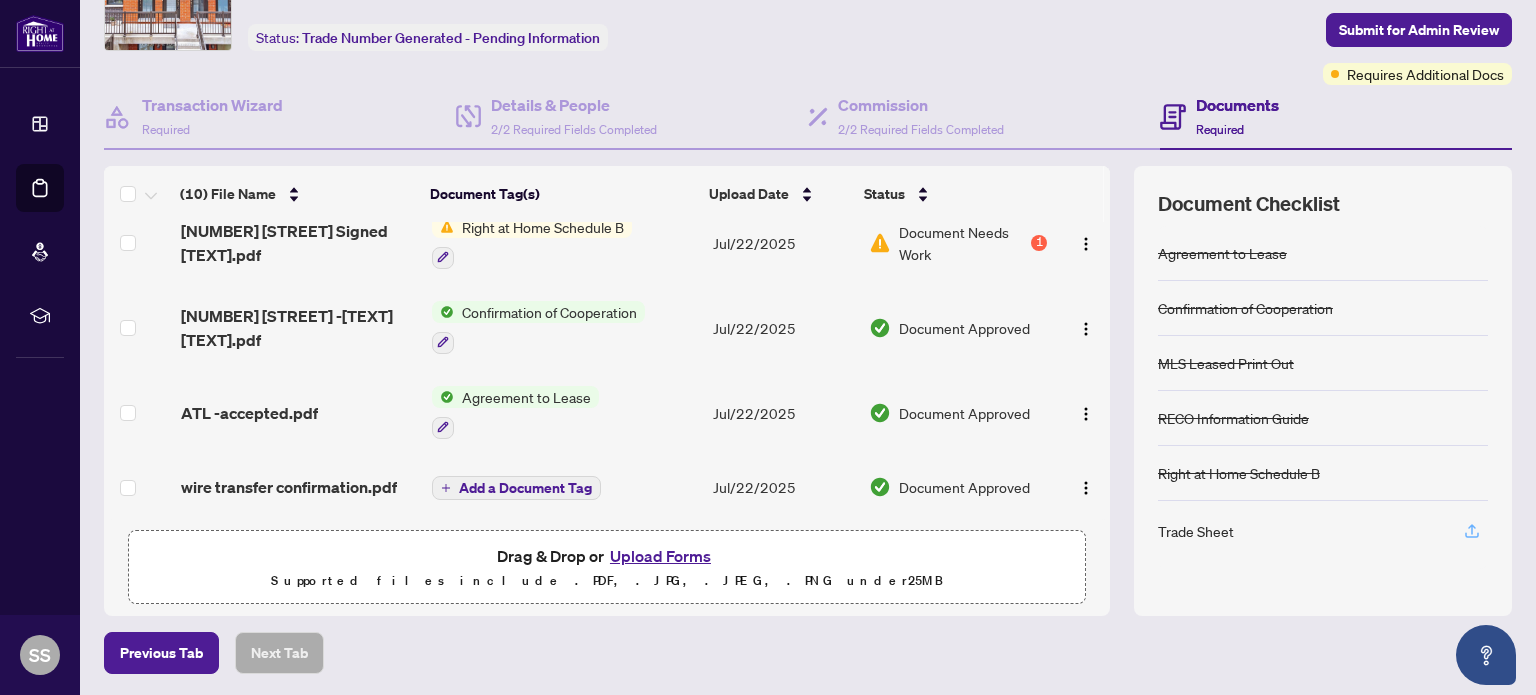 click 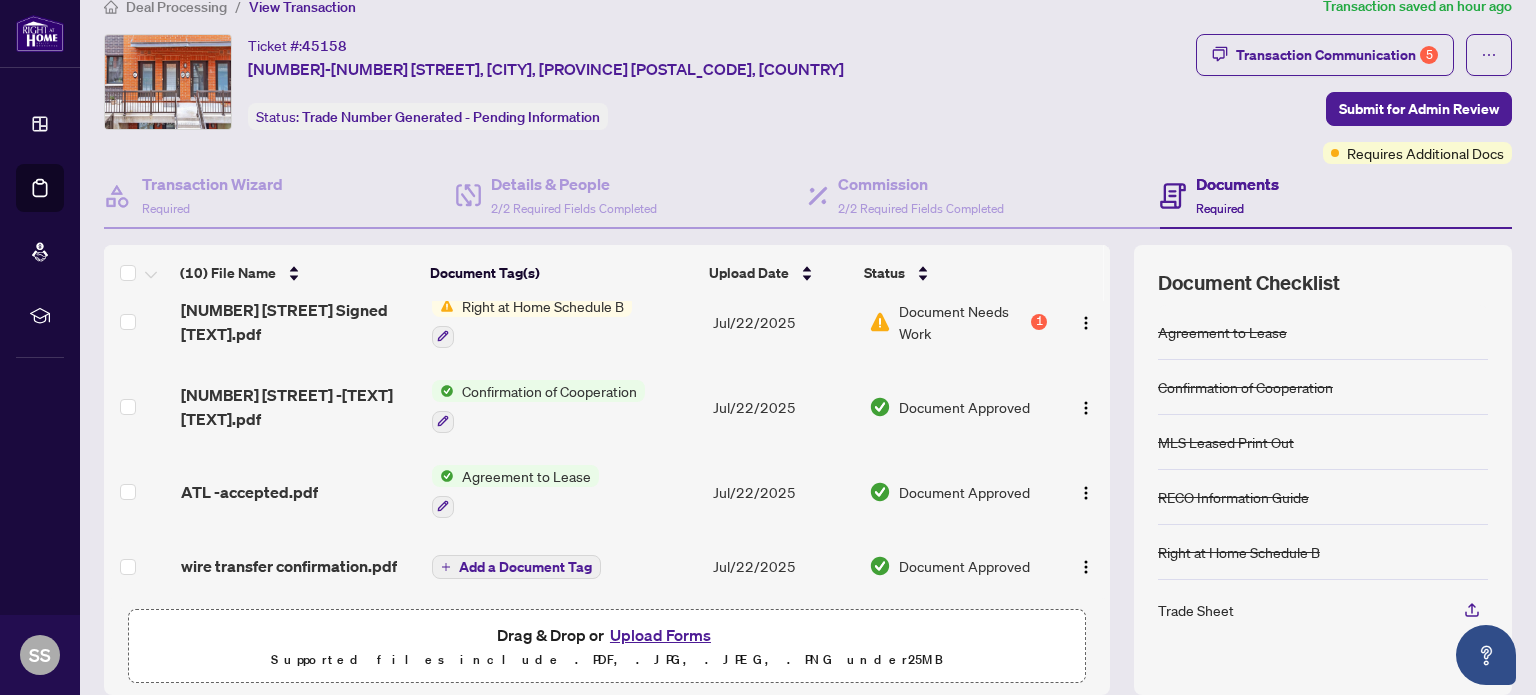scroll, scrollTop: 28, scrollLeft: 0, axis: vertical 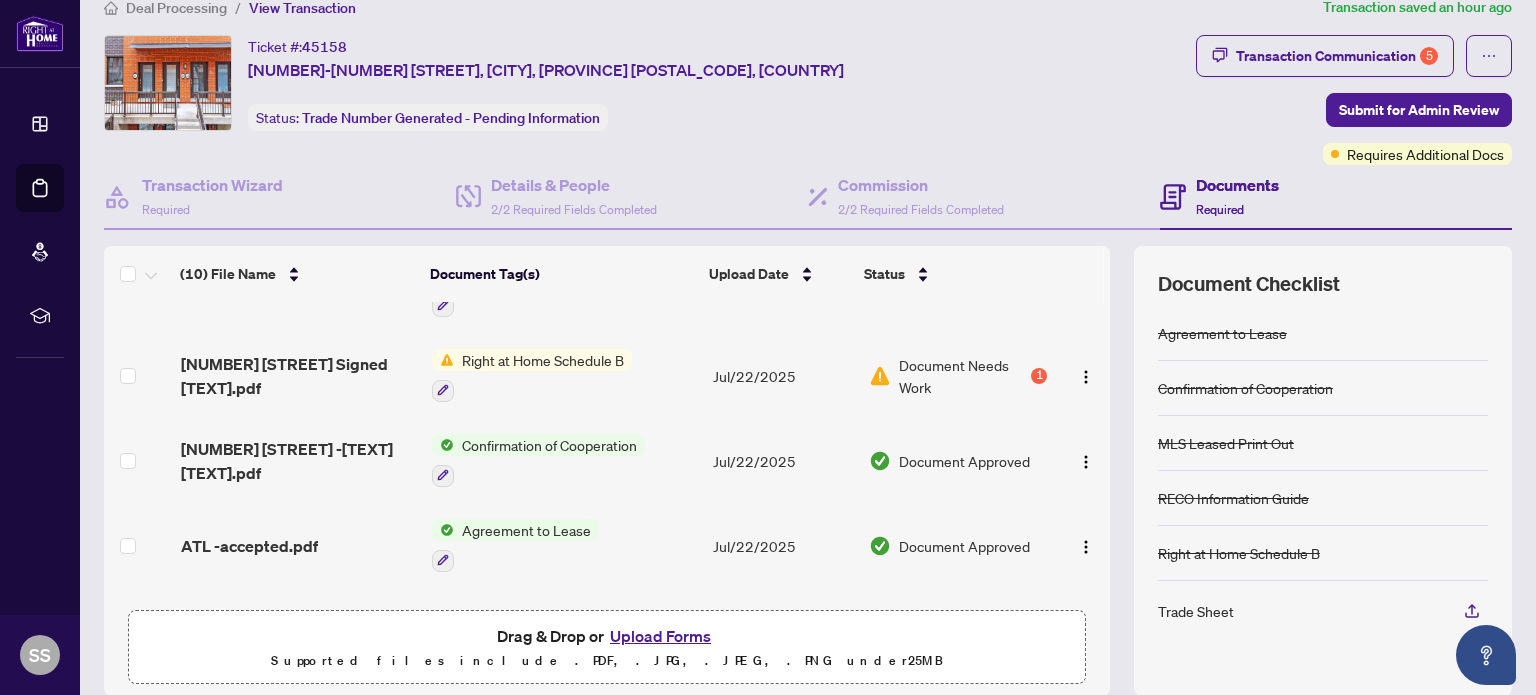 click on "Right at Home Schedule B" at bounding box center (543, 360) 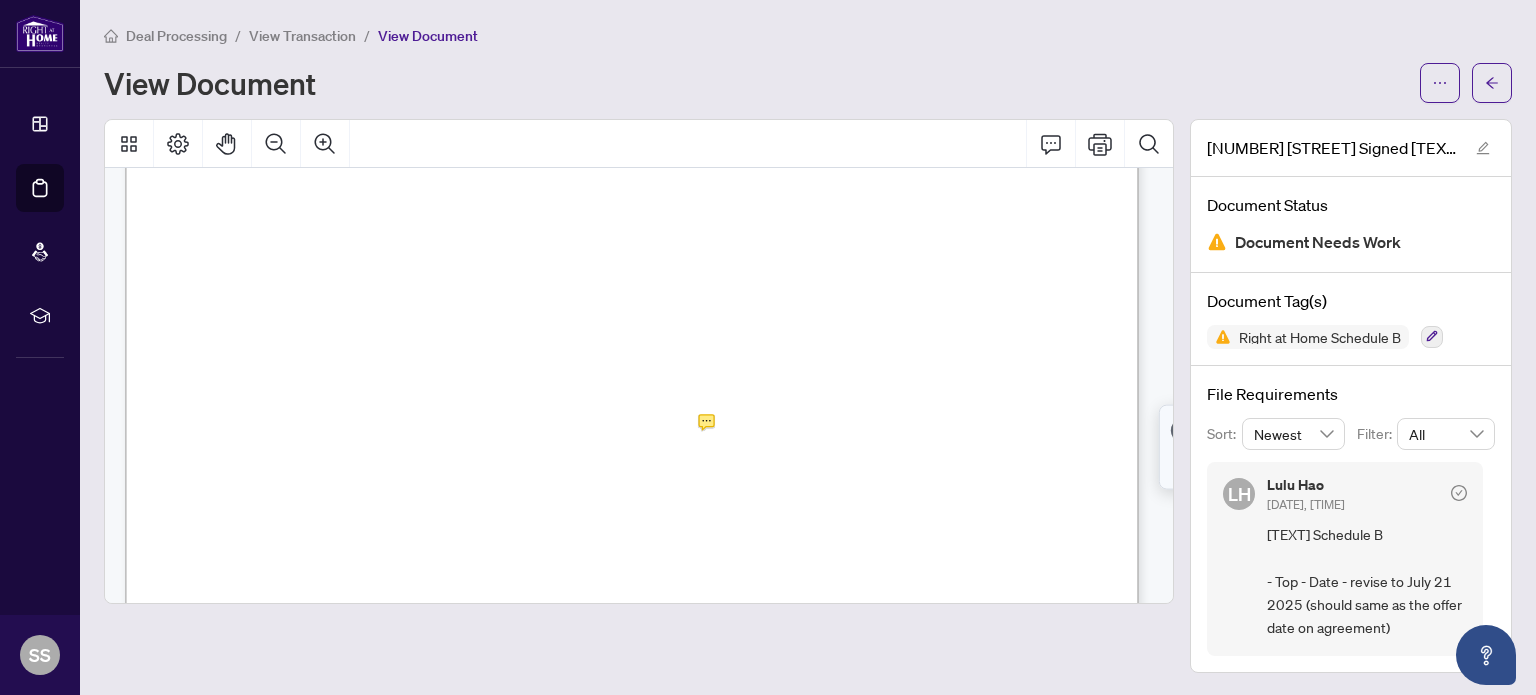 scroll, scrollTop: 124, scrollLeft: 0, axis: vertical 